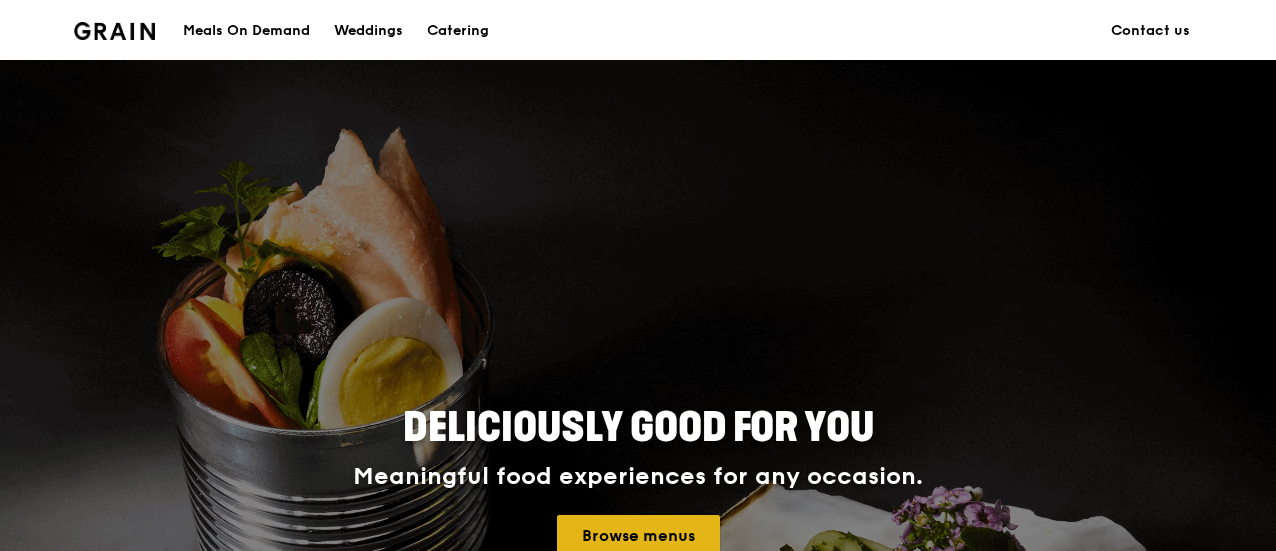 click on "Browse menus" at bounding box center (638, 536) 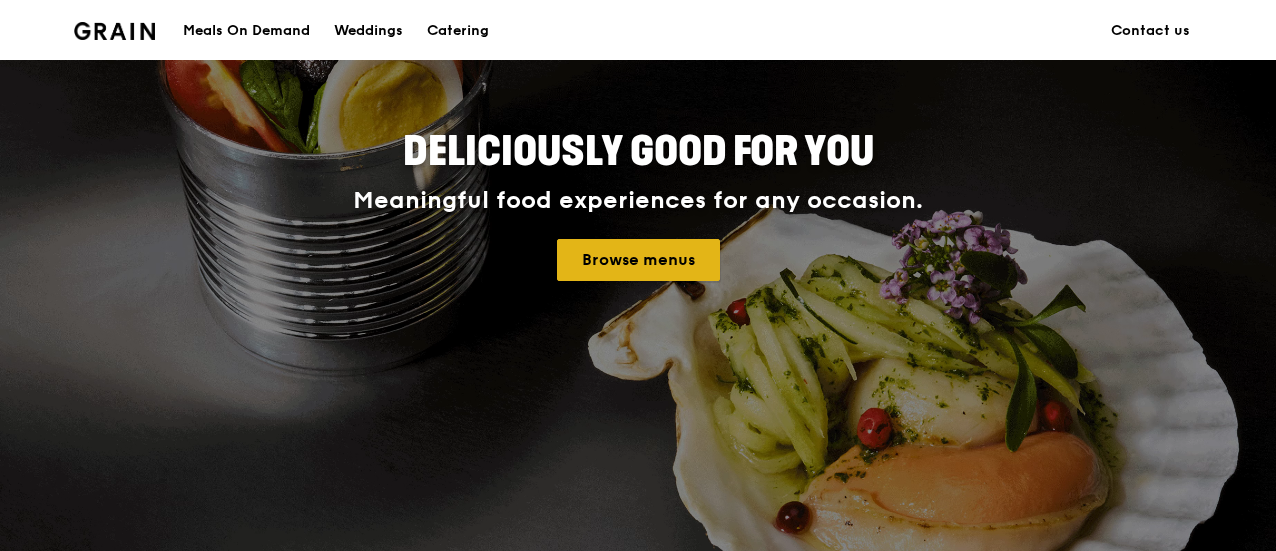 scroll, scrollTop: 276, scrollLeft: 0, axis: vertical 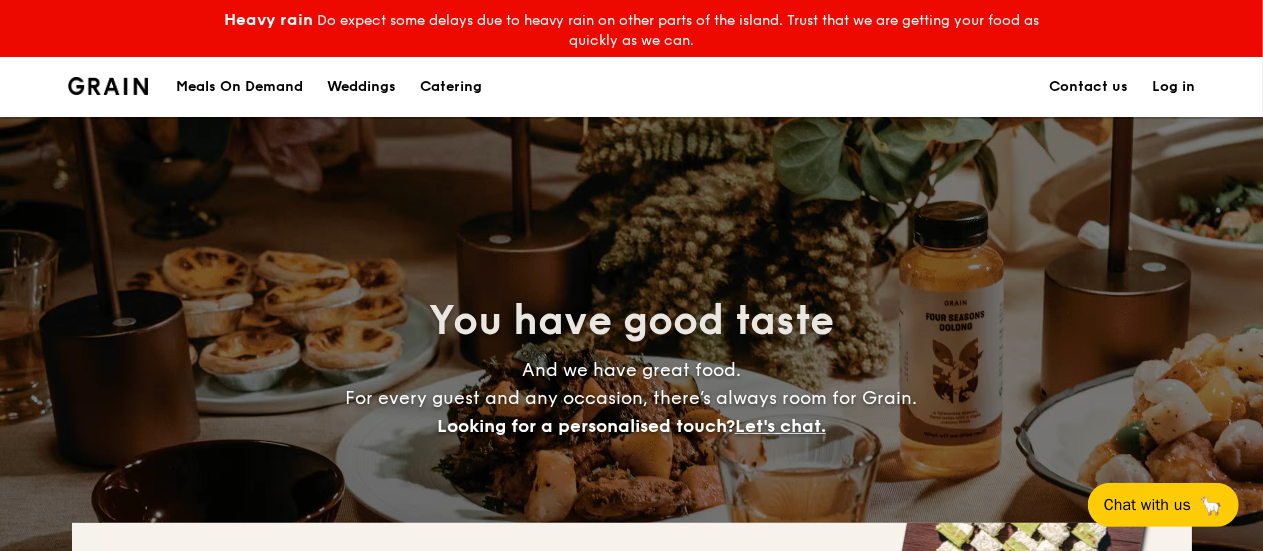 click on "Meals On Demand" at bounding box center [239, 87] 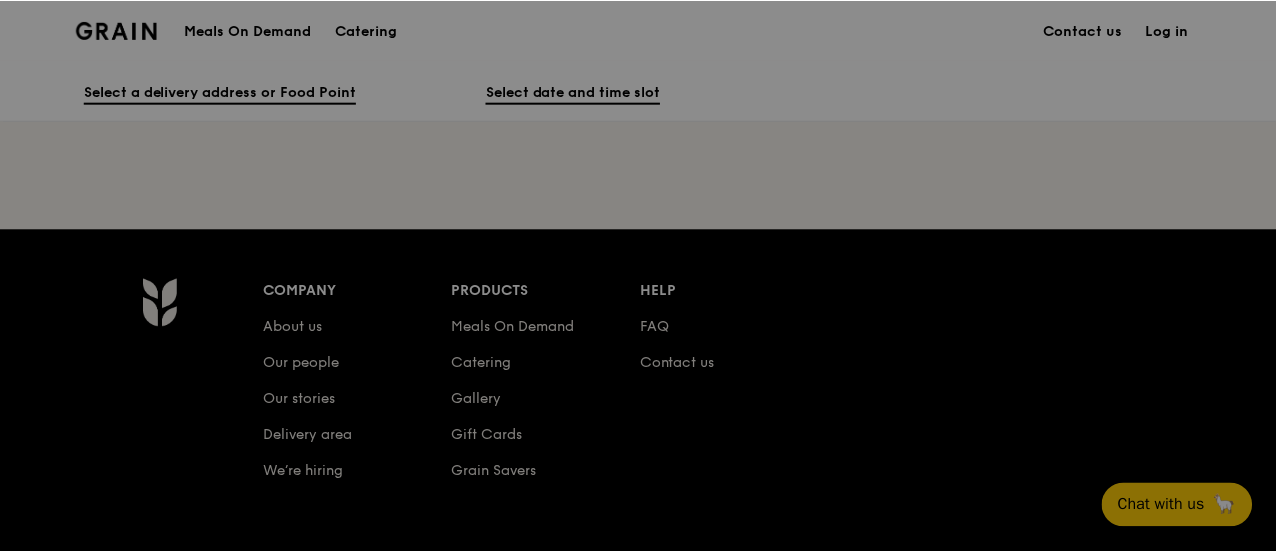scroll, scrollTop: 0, scrollLeft: 0, axis: both 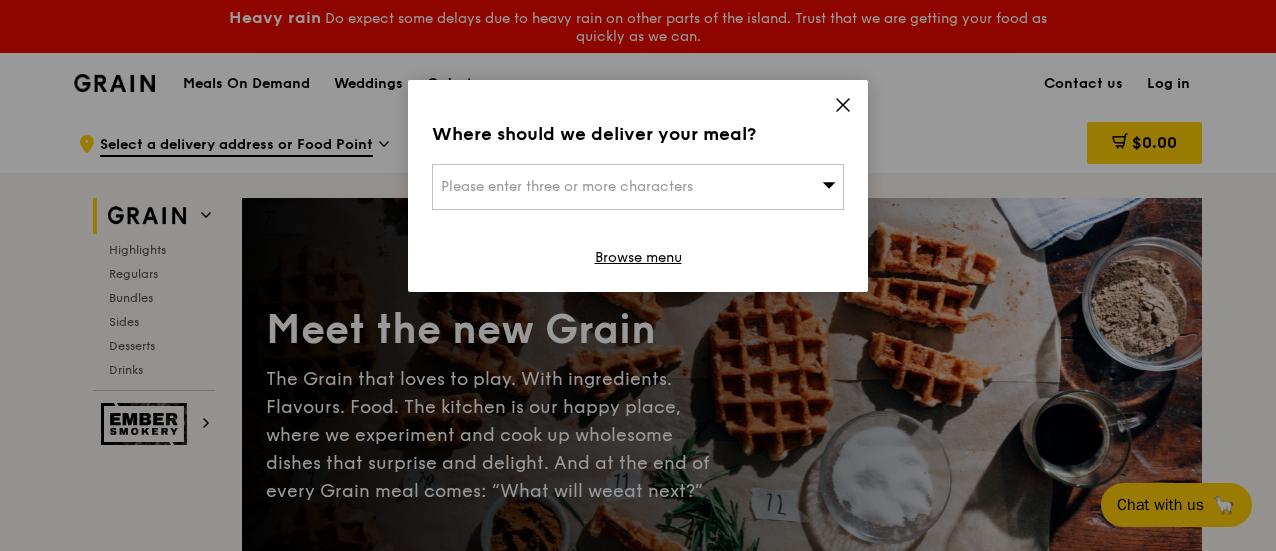 click on "Please enter three or more characters" at bounding box center (567, 186) 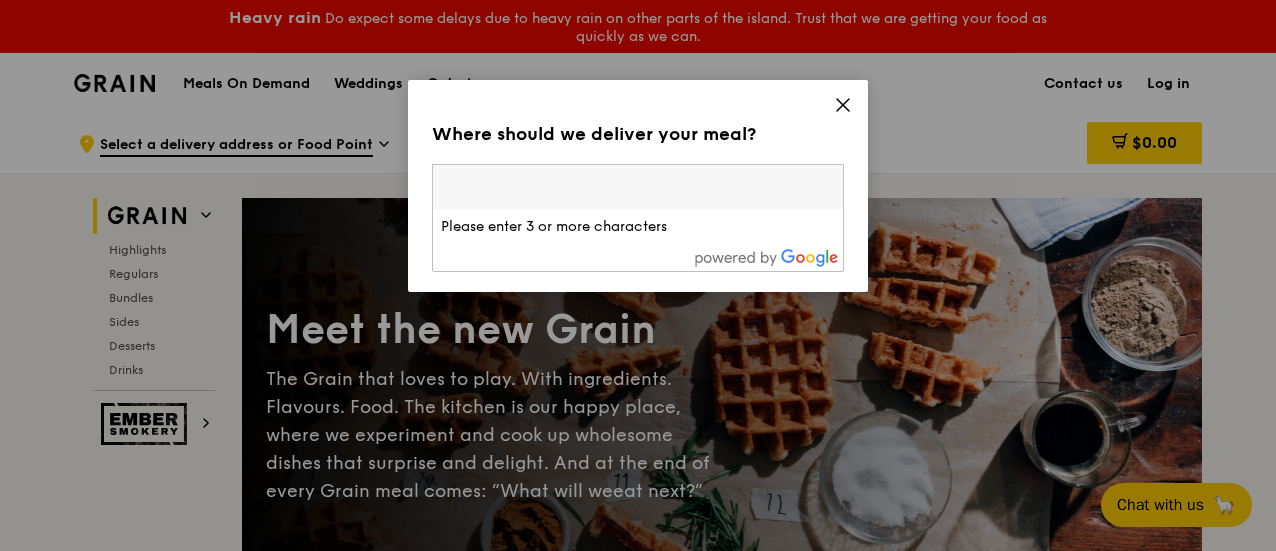 click at bounding box center [638, 187] 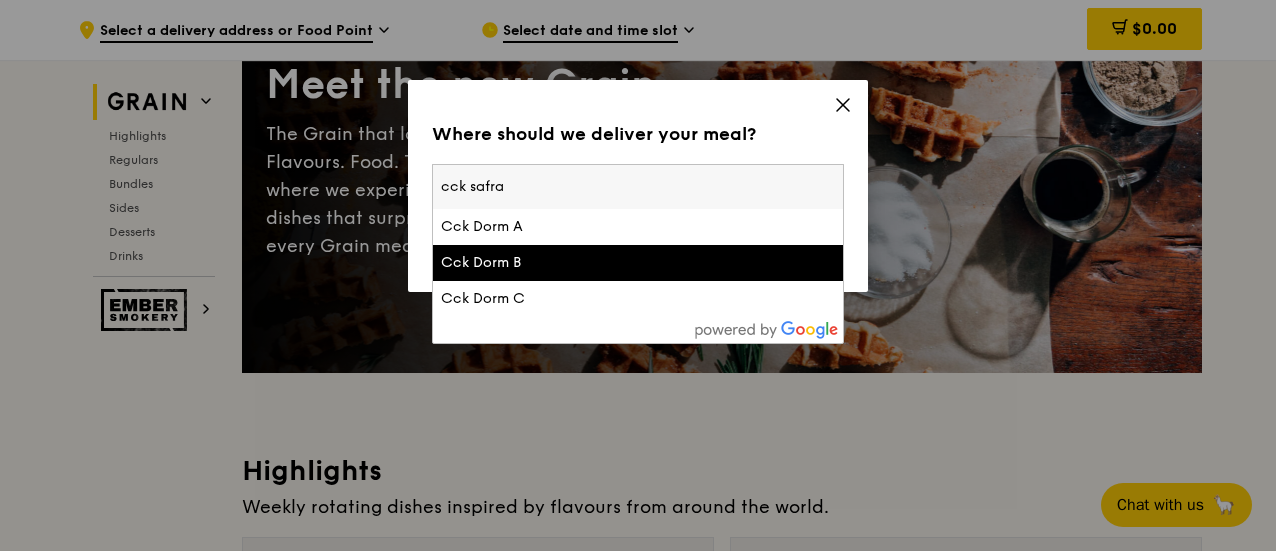 scroll, scrollTop: 249, scrollLeft: 0, axis: vertical 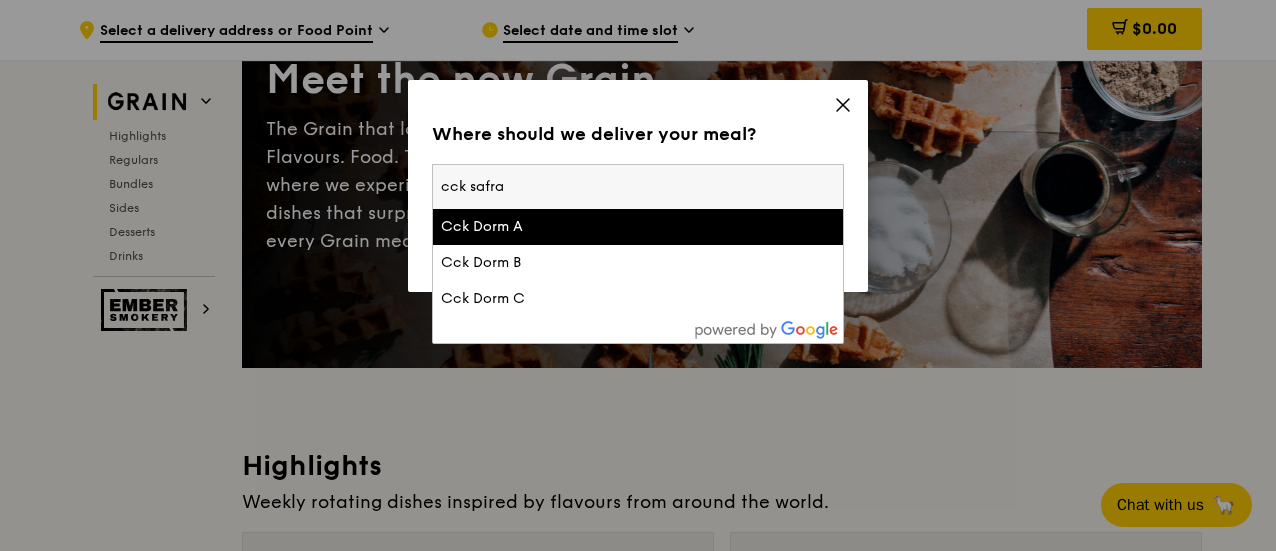 click on "cck safra" at bounding box center [638, 187] 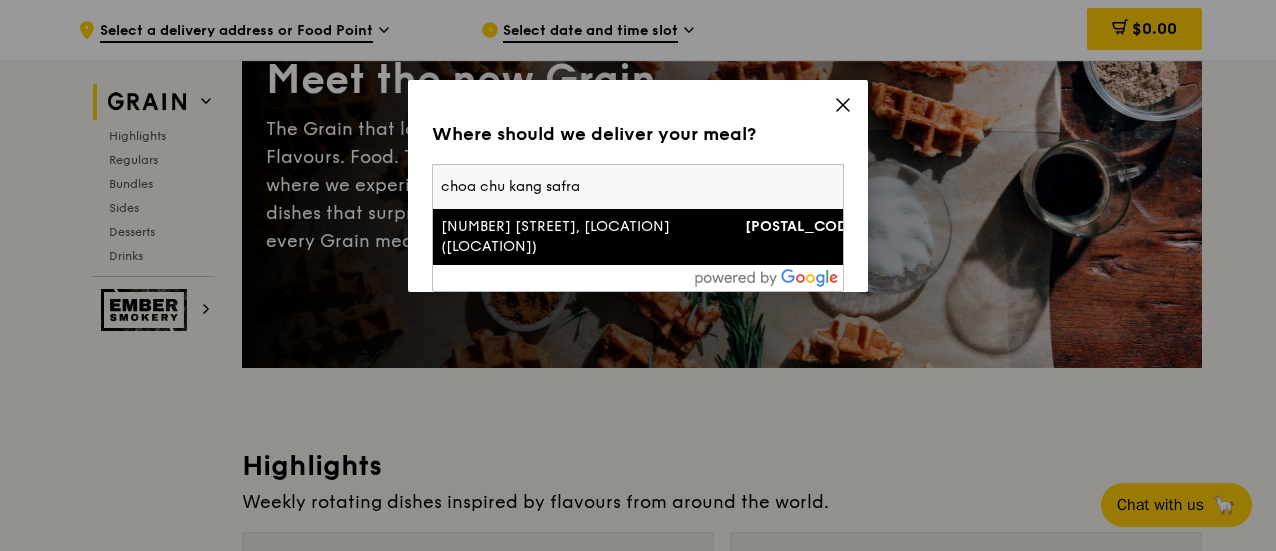 type on "choa chu kang safra" 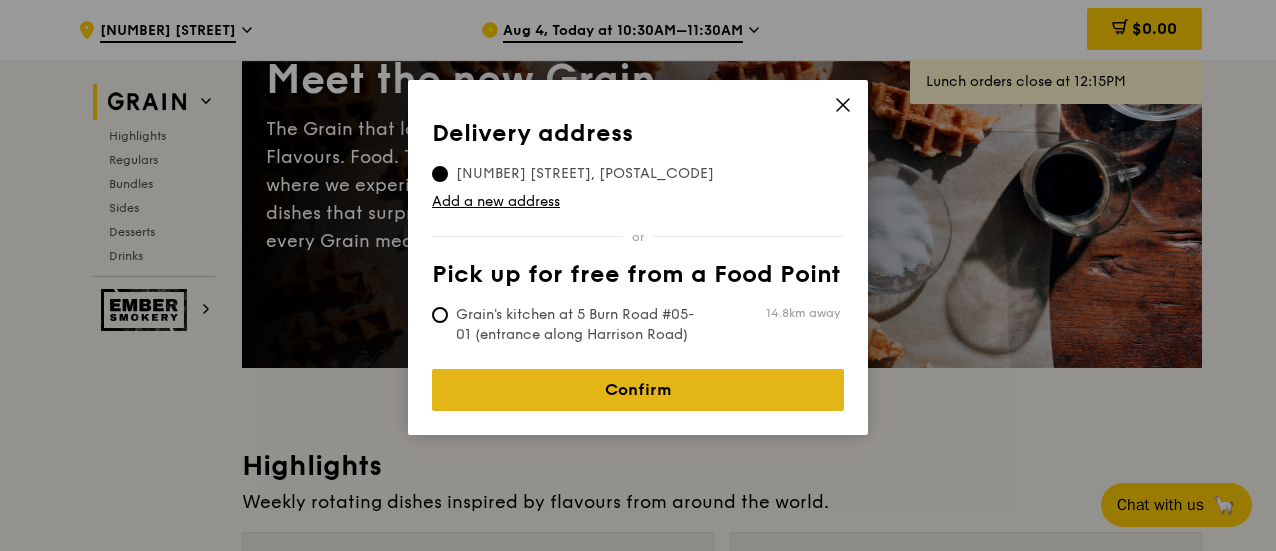 click on "Confirm" at bounding box center [638, 390] 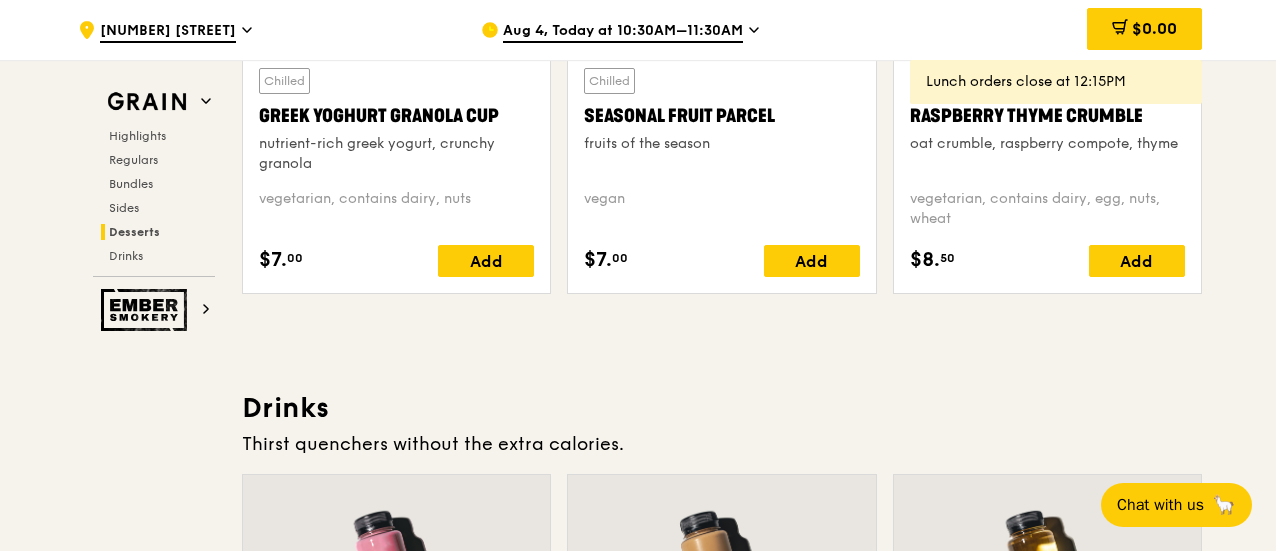 scroll, scrollTop: 6656, scrollLeft: 0, axis: vertical 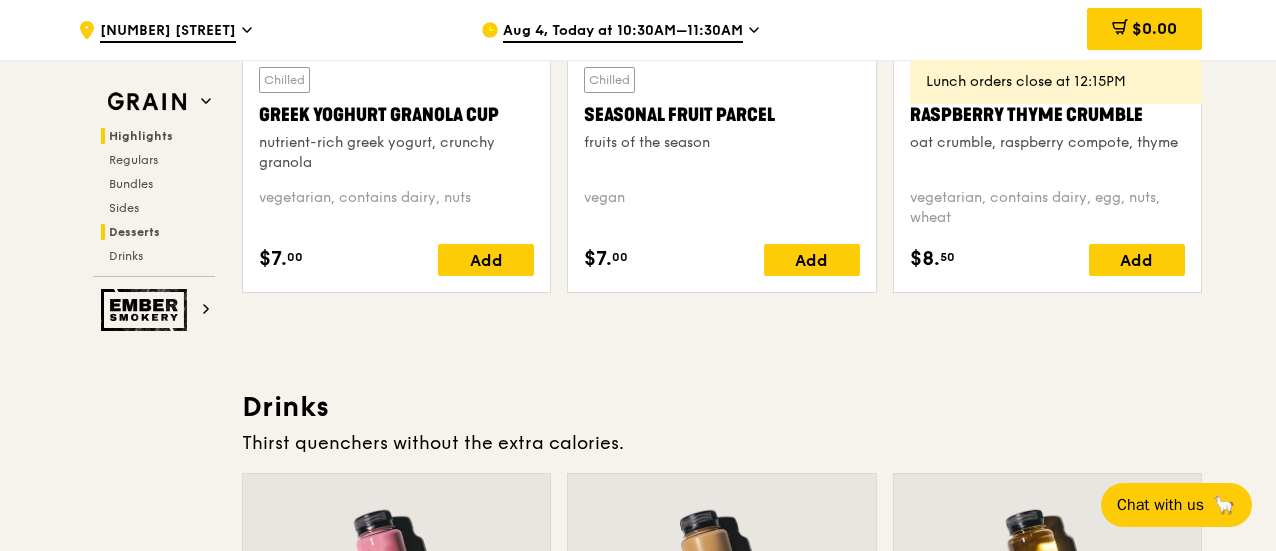 click on "Highlights" at bounding box center [141, 136] 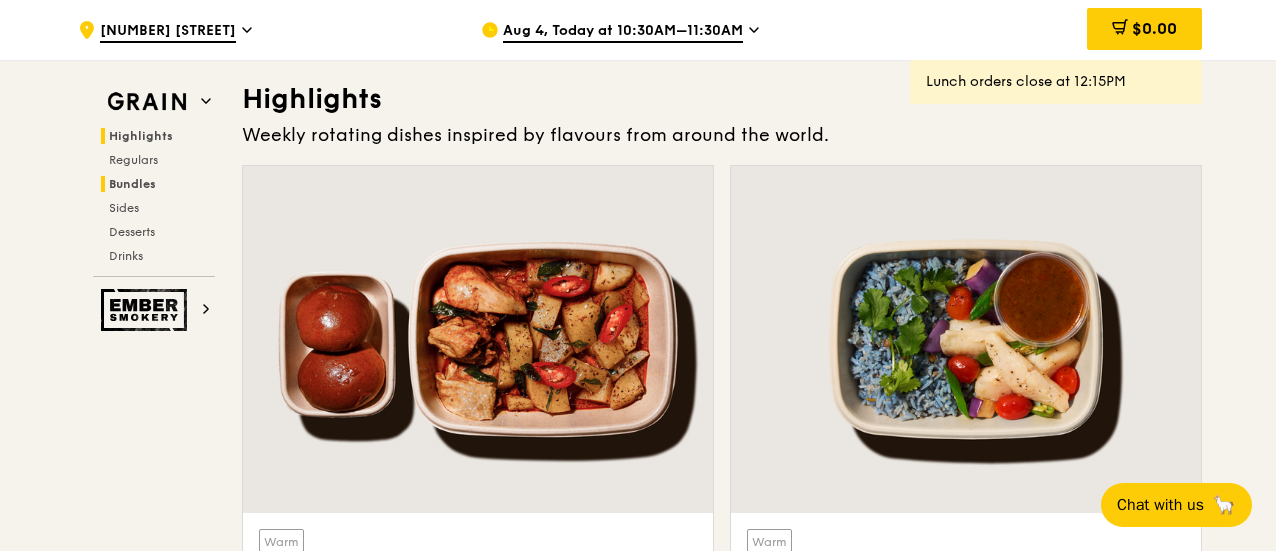 click on "Bundles" at bounding box center [132, 184] 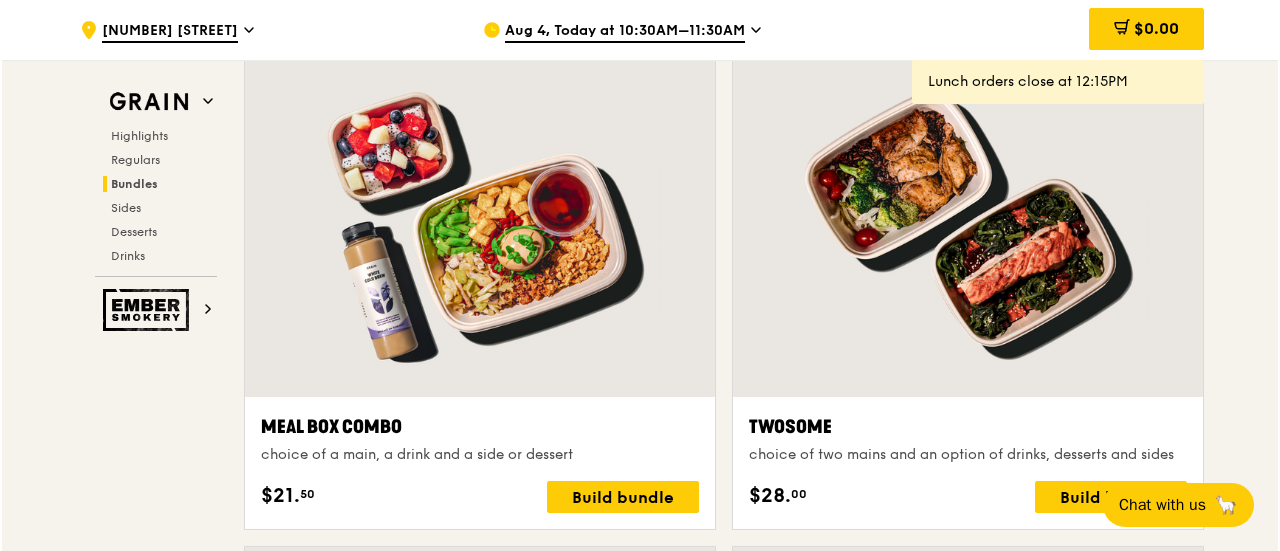 scroll, scrollTop: 3044, scrollLeft: 0, axis: vertical 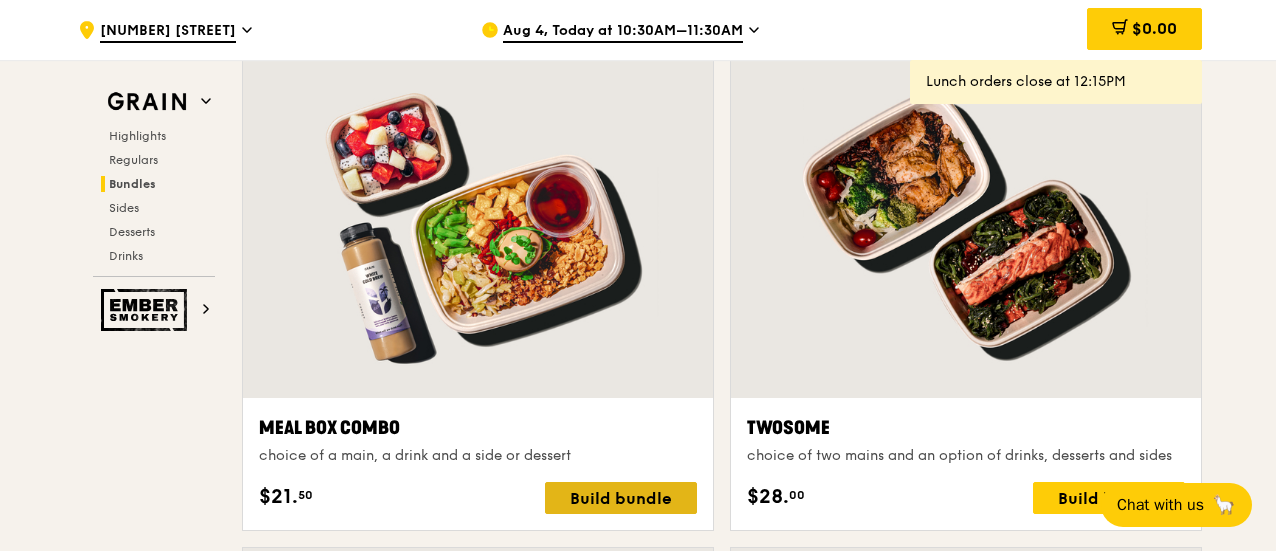 click on "Build bundle" at bounding box center [621, 498] 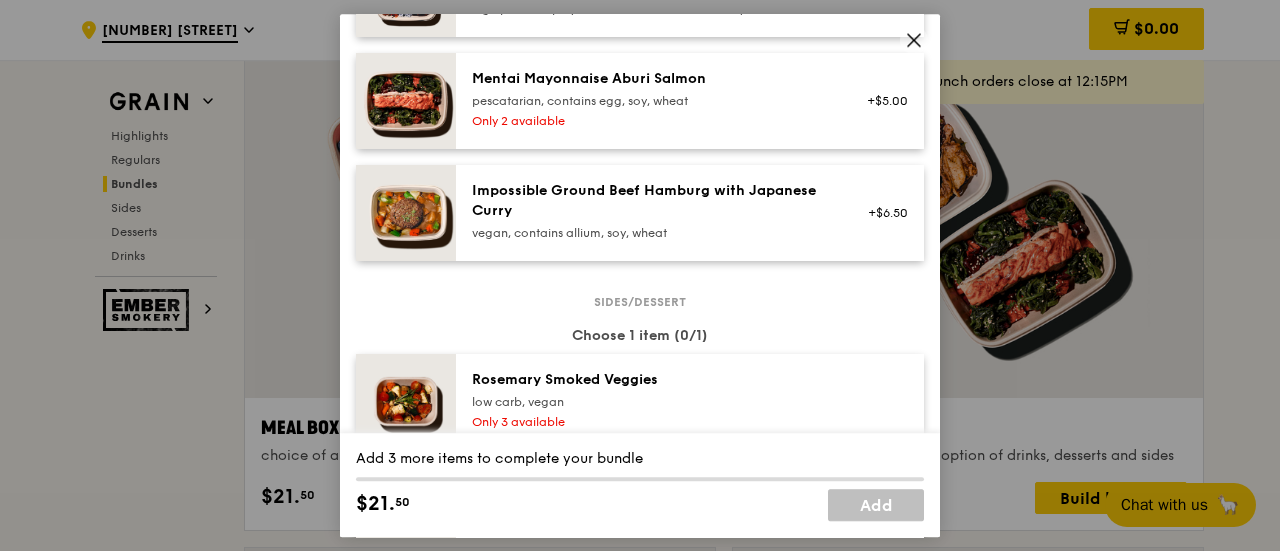 scroll, scrollTop: 817, scrollLeft: 0, axis: vertical 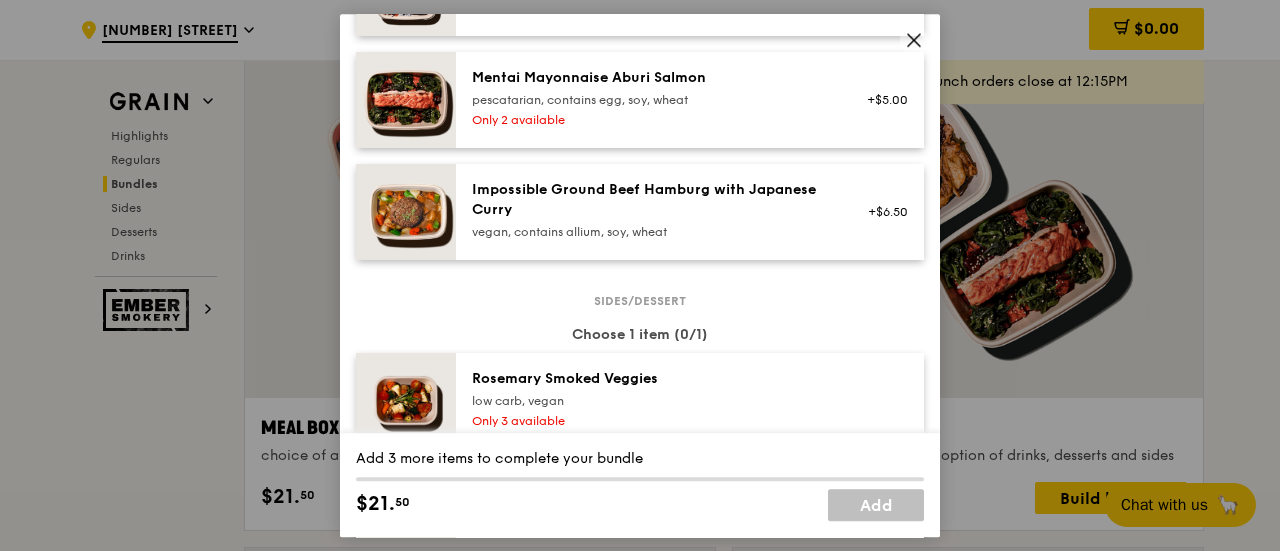 click on "Impossible Ground Beef Hamburg with Japanese Curry" at bounding box center [651, 200] 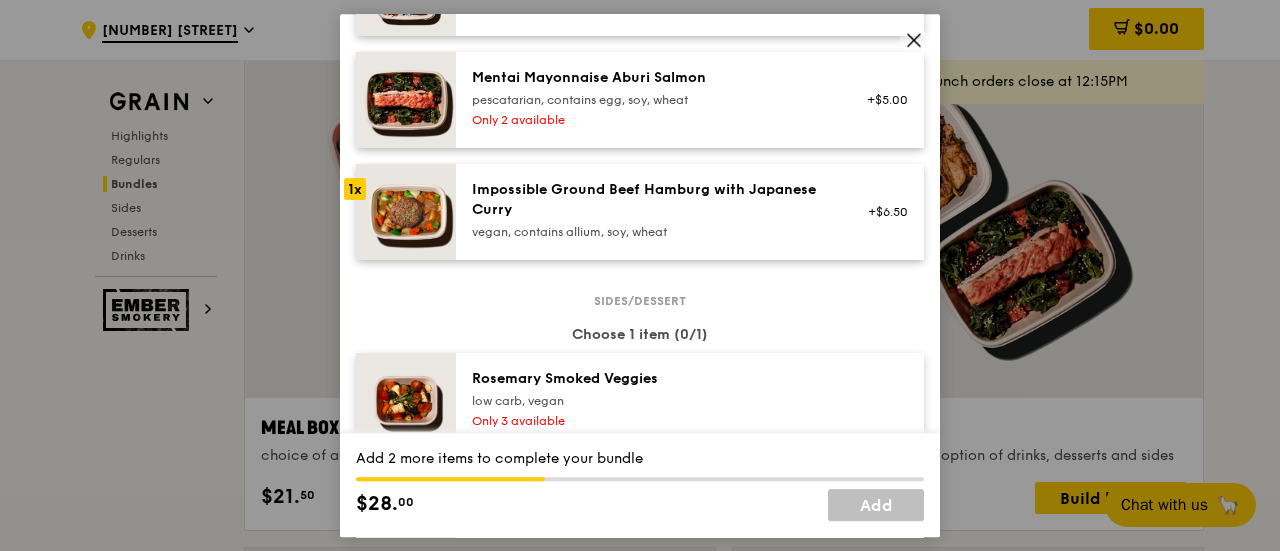 click on "Impossible Ground Beef Hamburg with Japanese Curry" at bounding box center [651, 200] 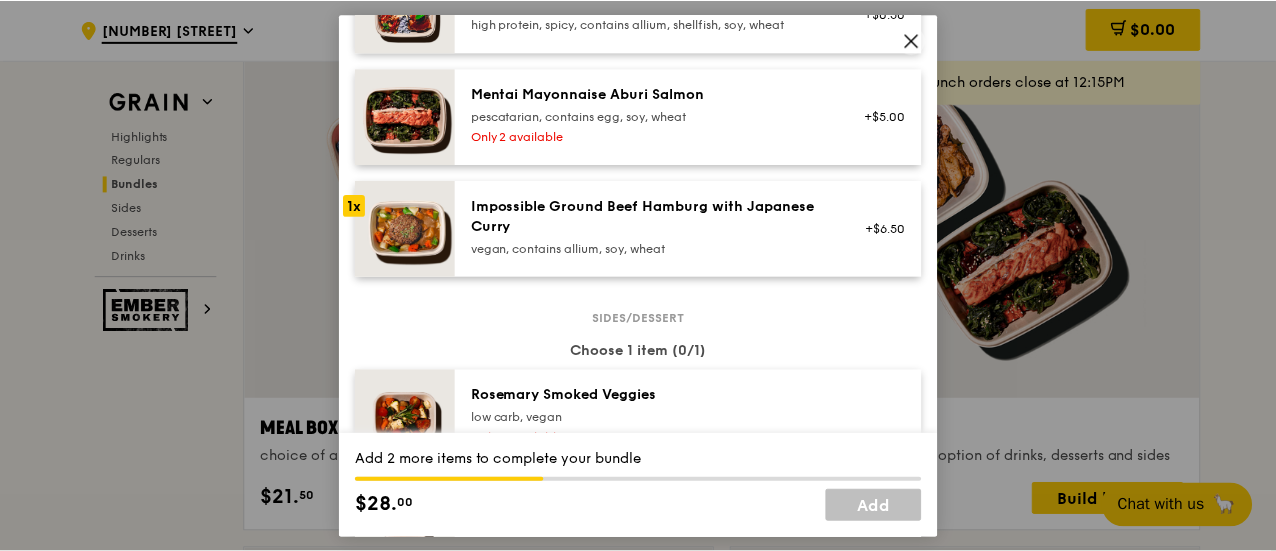 scroll, scrollTop: 802, scrollLeft: 0, axis: vertical 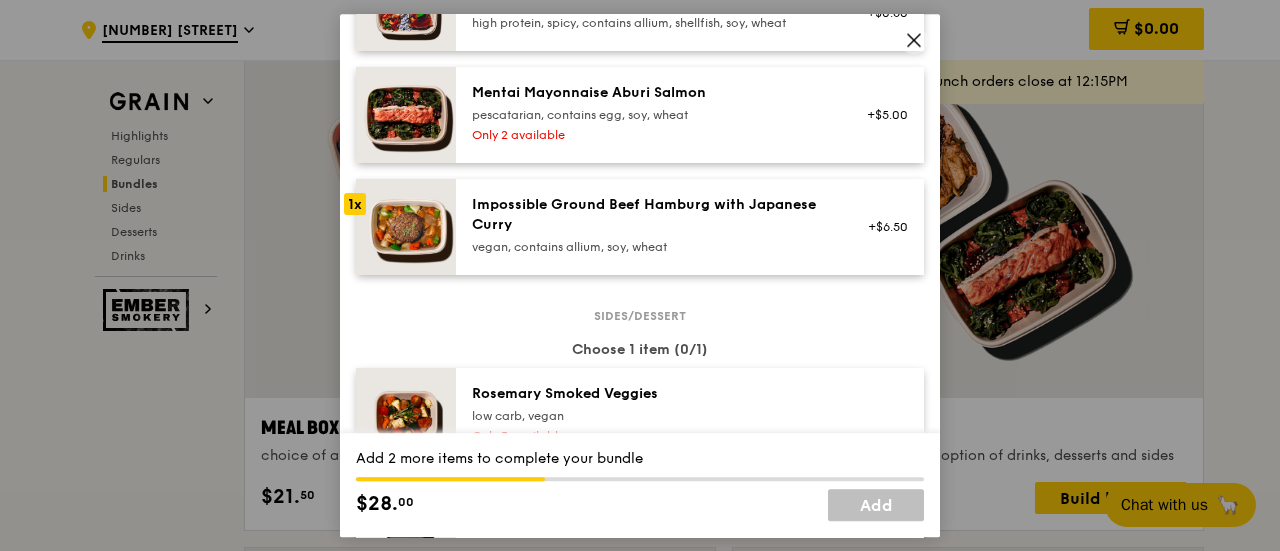 click 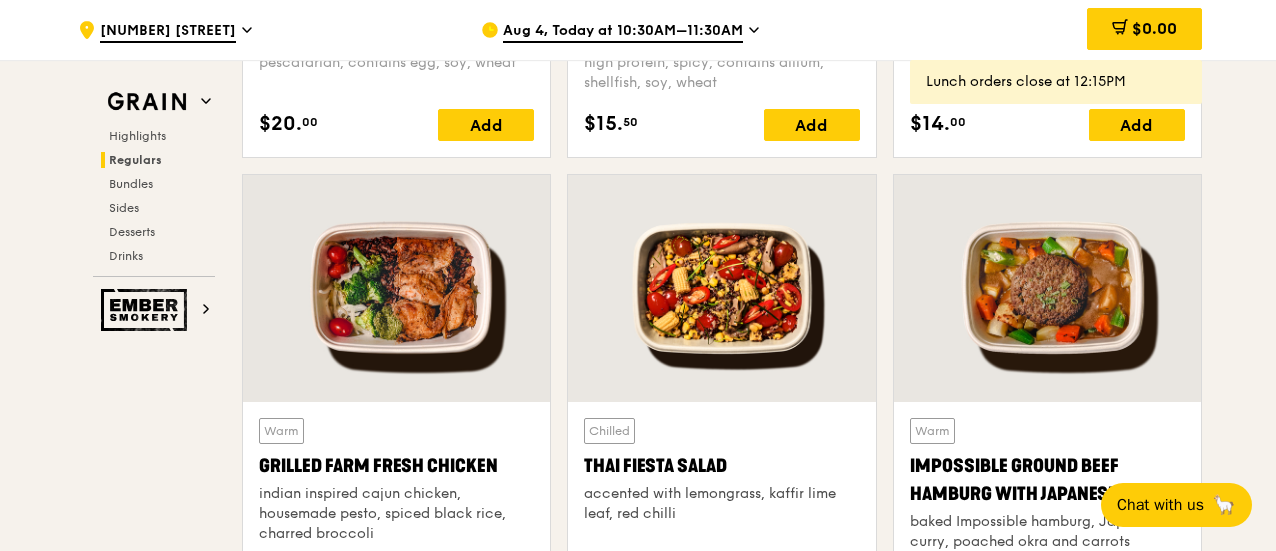 scroll, scrollTop: 2486, scrollLeft: 0, axis: vertical 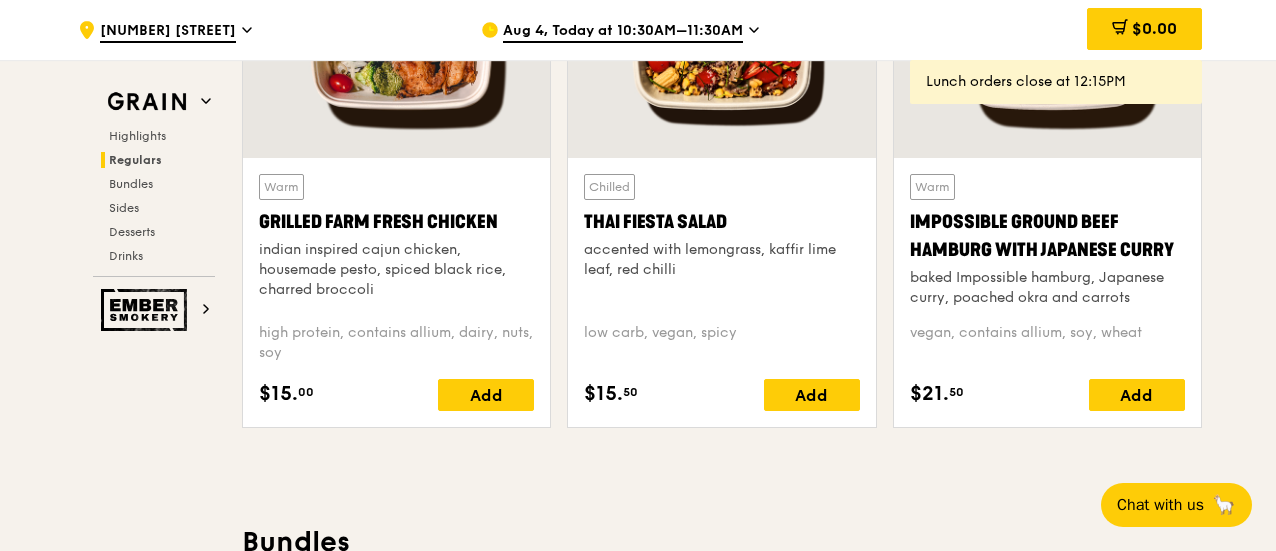 click on "Impossible Ground Beef Hamburg with Japanese Curry" at bounding box center (1047, 236) 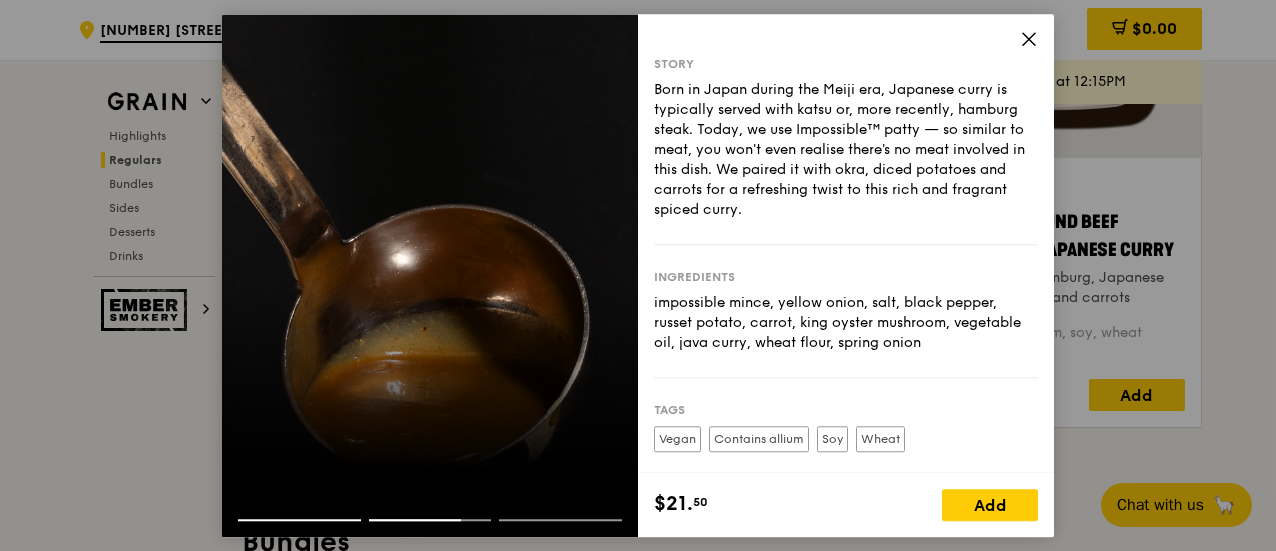 click at bounding box center (430, 503) 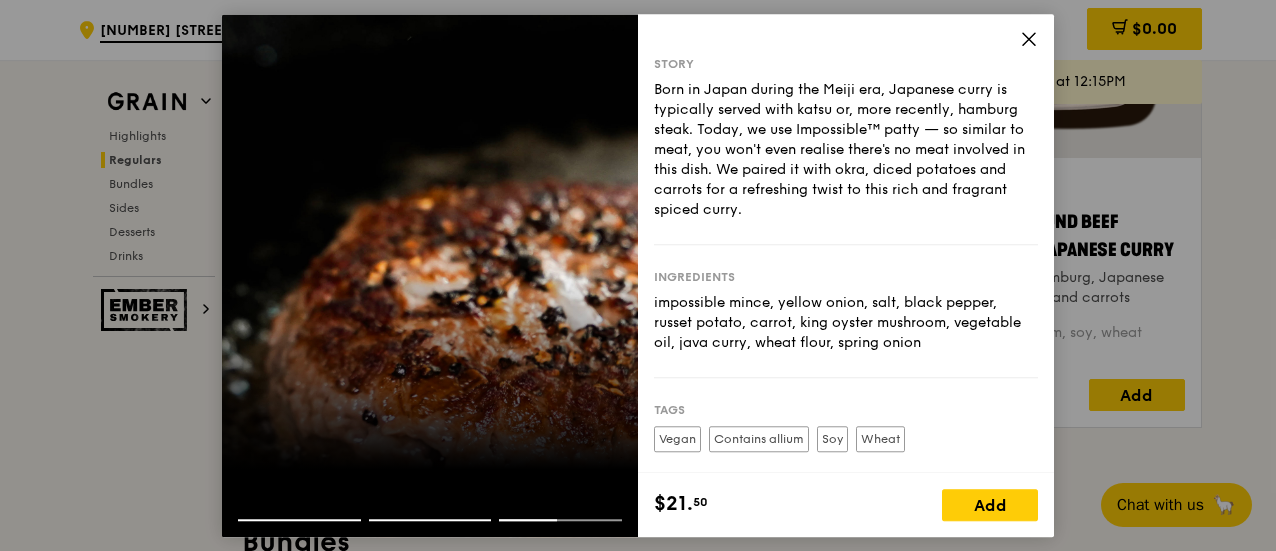 click at bounding box center (430, 503) 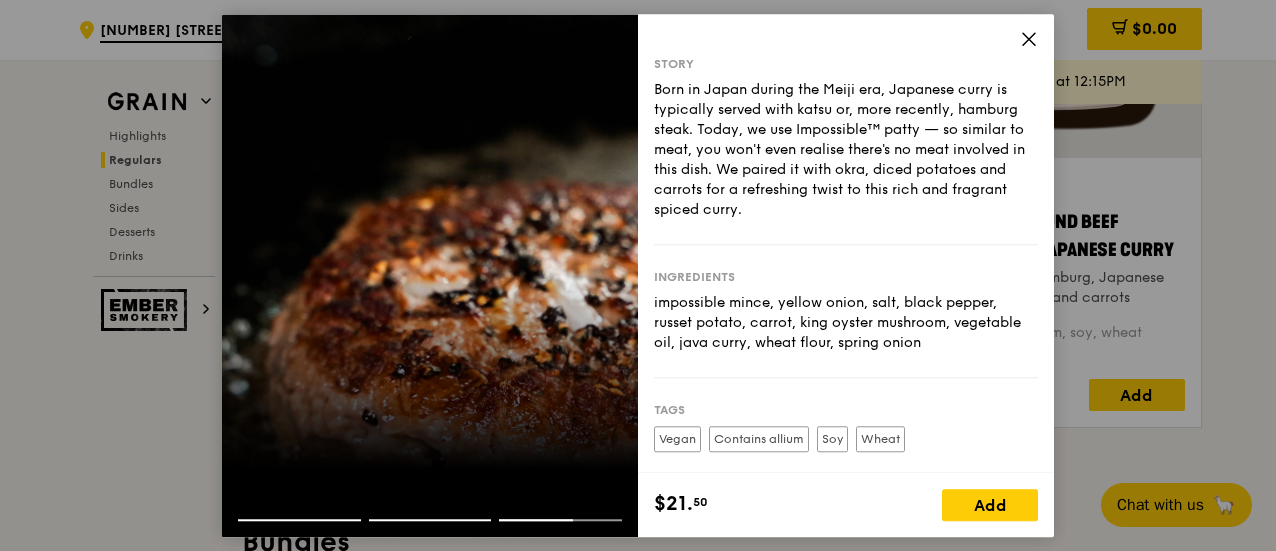click 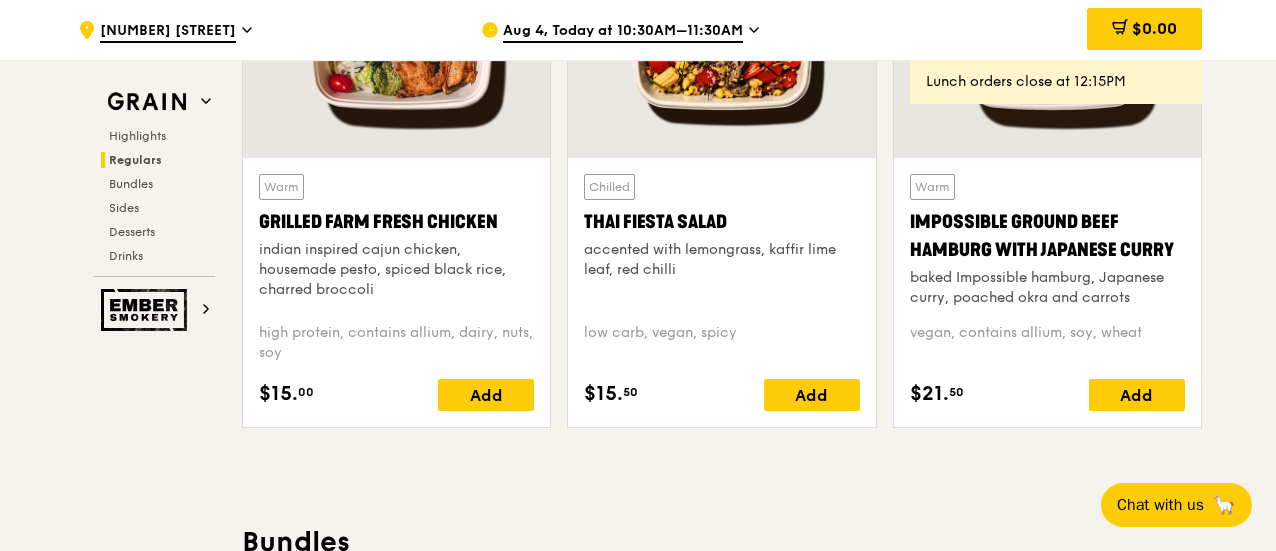 click on "Impossible Ground Beef Hamburg with Japanese Curry" at bounding box center [1047, 236] 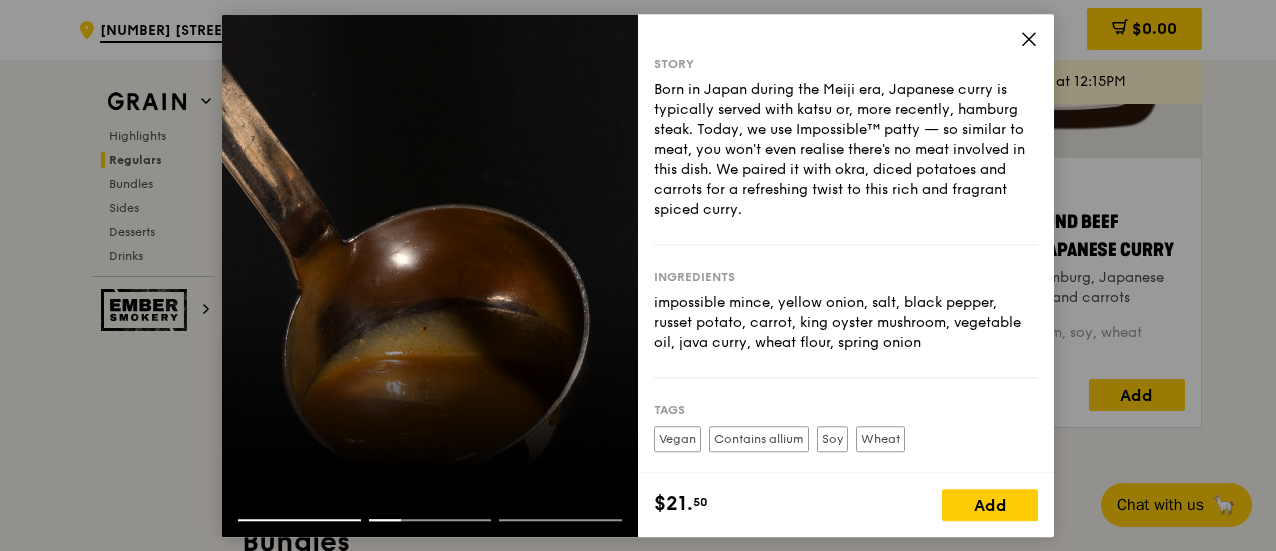 click 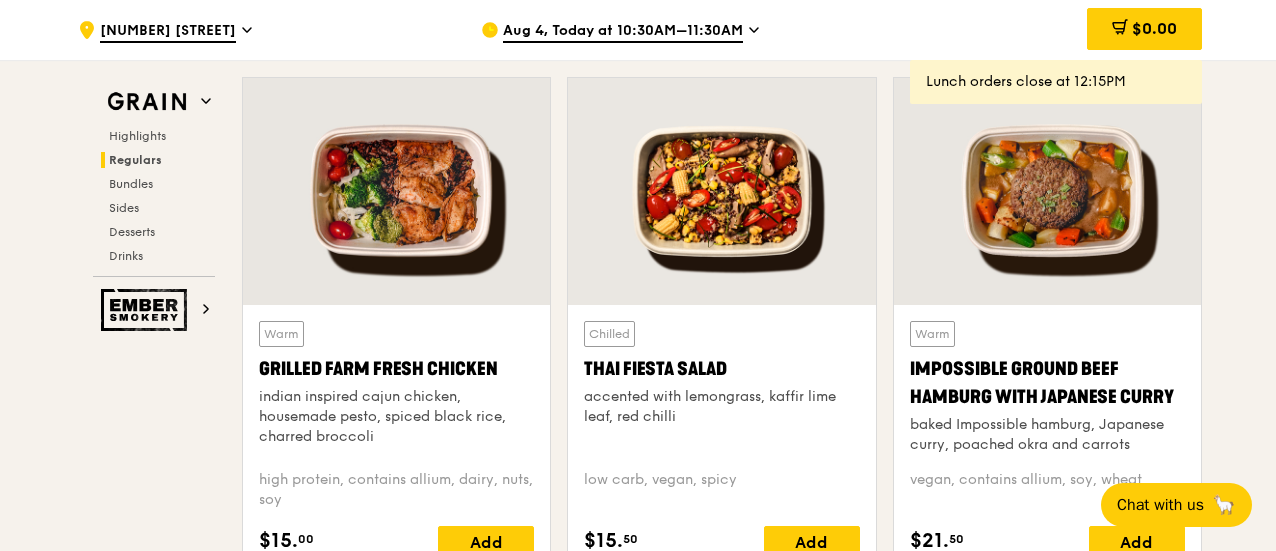 scroll, scrollTop: 2524, scrollLeft: 0, axis: vertical 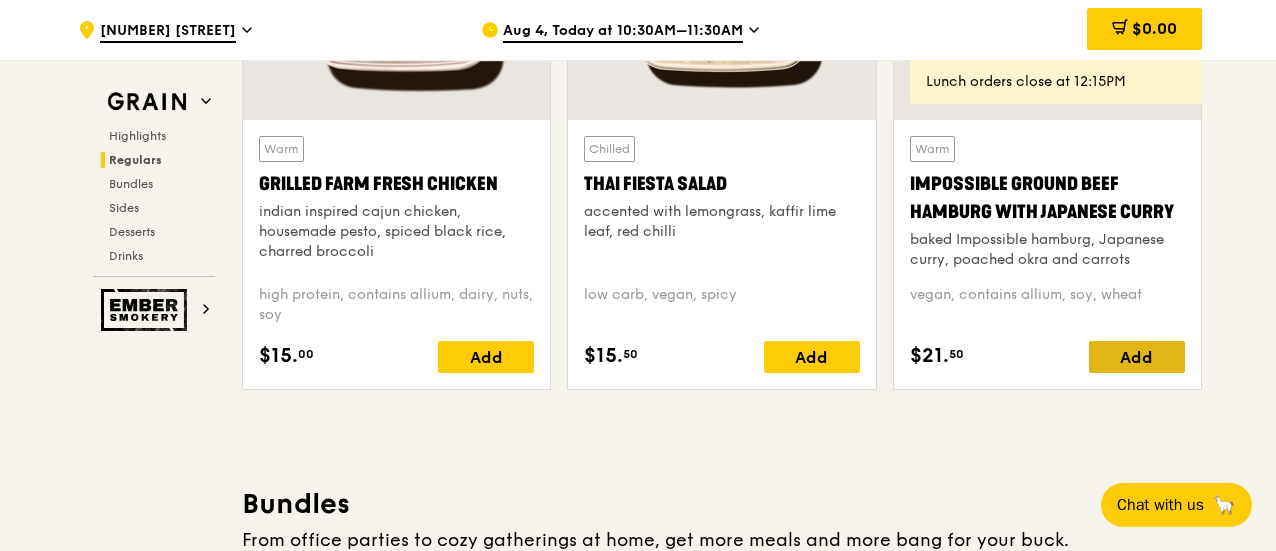 click on "Add" at bounding box center (1137, 357) 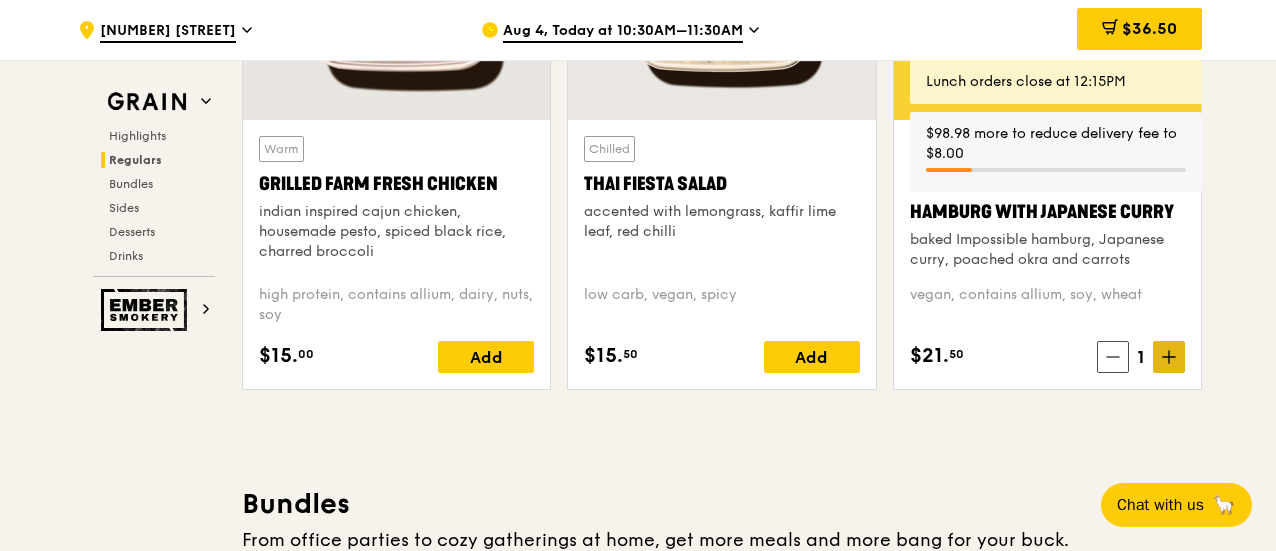 click at bounding box center (1169, 357) 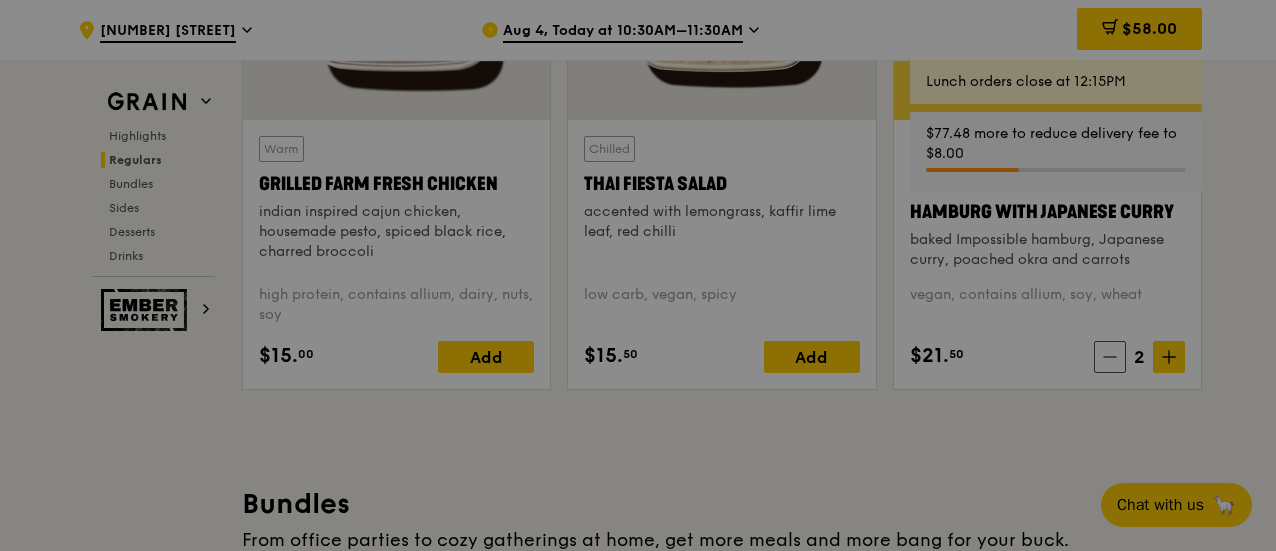 type on "2" 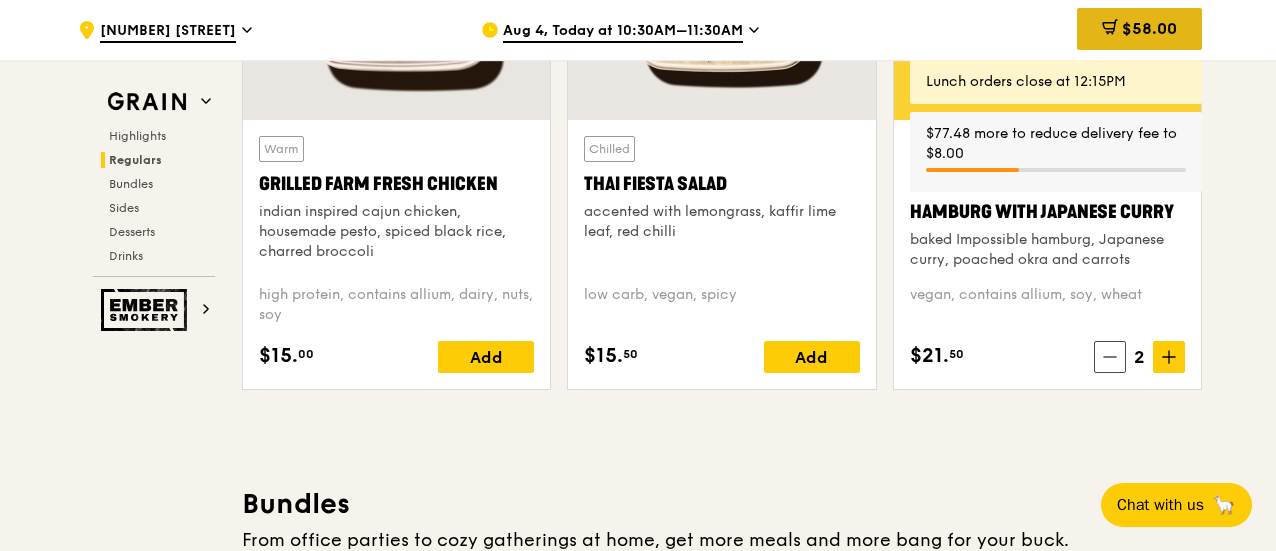 click on "$58.00" at bounding box center [1149, 28] 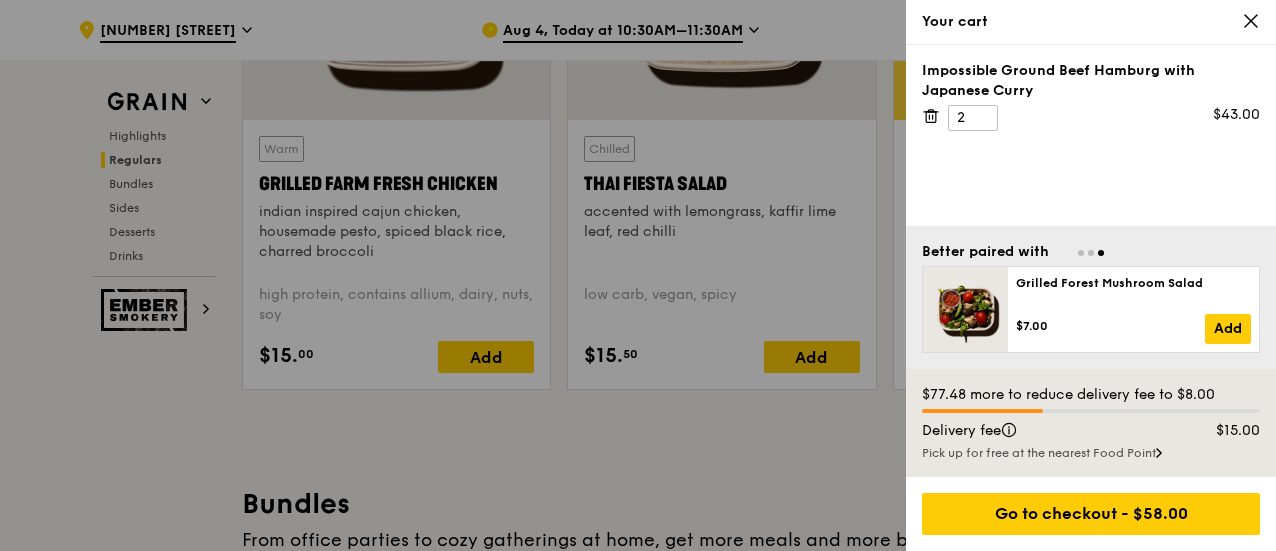 click on "Pick up for free at the nearest Food Point" at bounding box center (1091, 453) 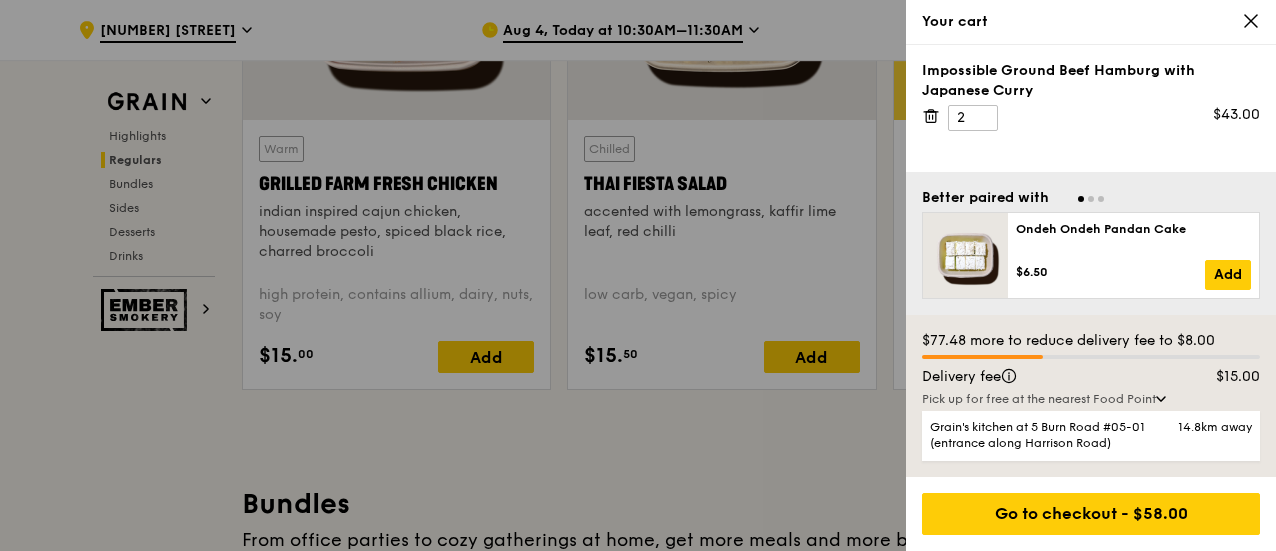 click on "$77.48 more to reduce delivery fee to $8.00
Delivery fee
$15.00
Pick up for free at the nearest Food Point
Grain's kitchen at 5 Burn Road #05-01 (entrance along Harrison Road)
14.8km away" at bounding box center [1091, 396] 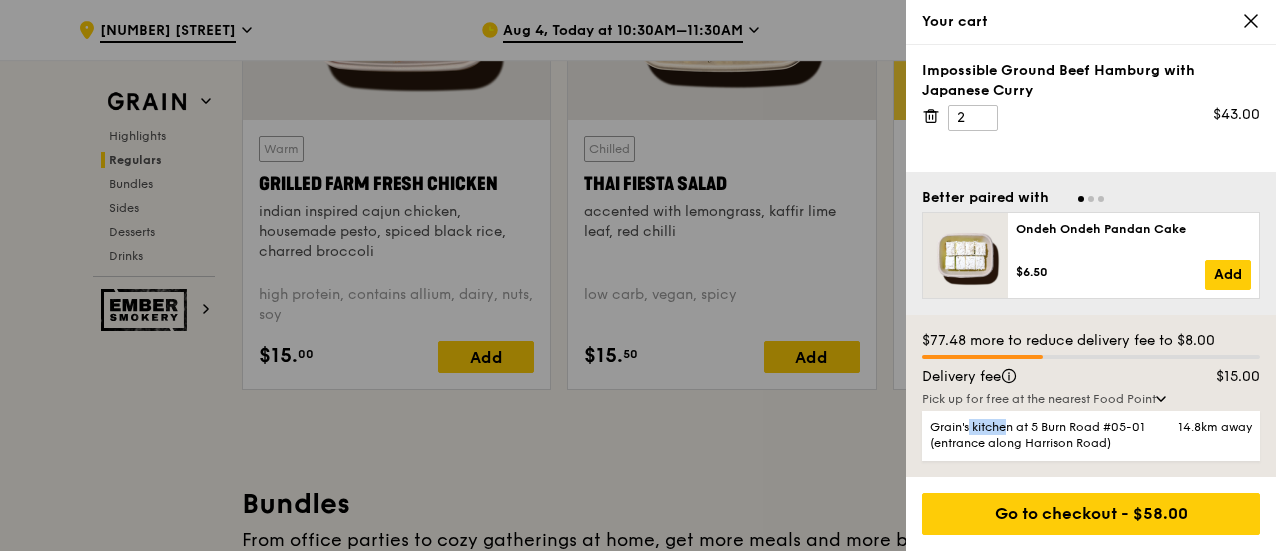 click on "$77.48 more to reduce delivery fee to $8.00
Delivery fee
$15.00
Pick up for free at the nearest Food Point
Grain's kitchen at 5 Burn Road #05-01 (entrance along Harrison Road)
14.8km away" at bounding box center (1091, 396) 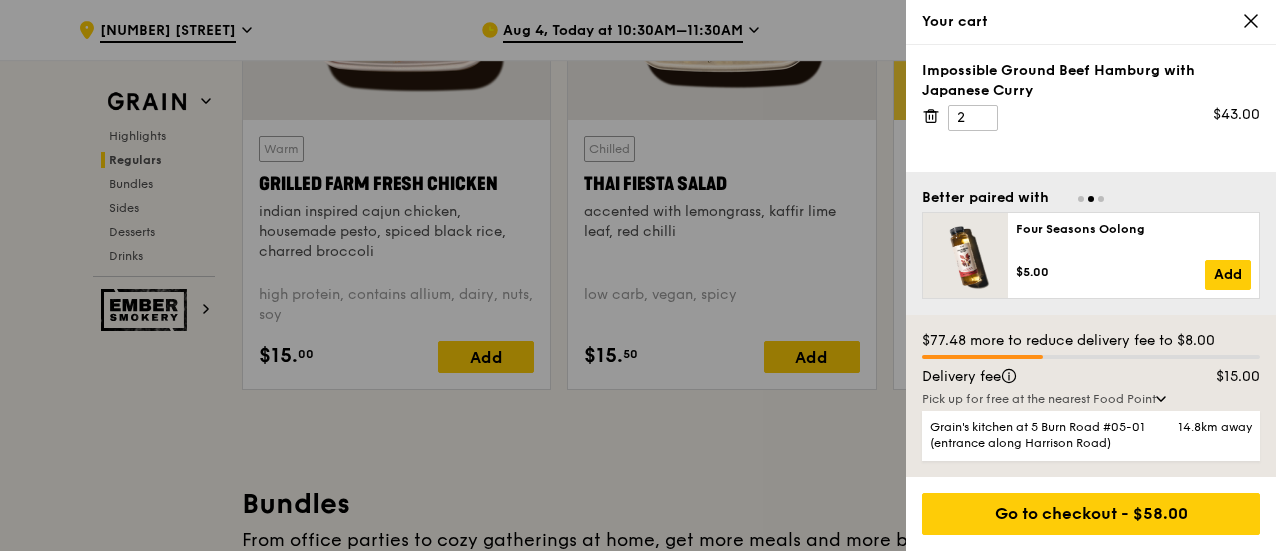 click on "Impossible Ground Beef Hamburg with Japanese Curry
2
$43.00" at bounding box center (1091, 108) 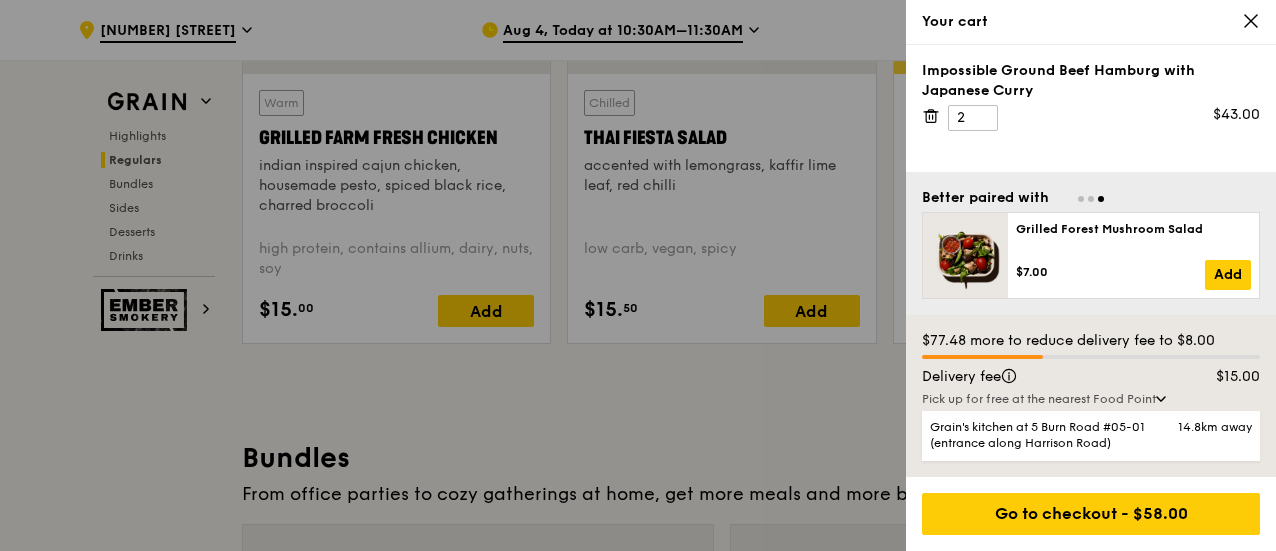 scroll, scrollTop: 2569, scrollLeft: 0, axis: vertical 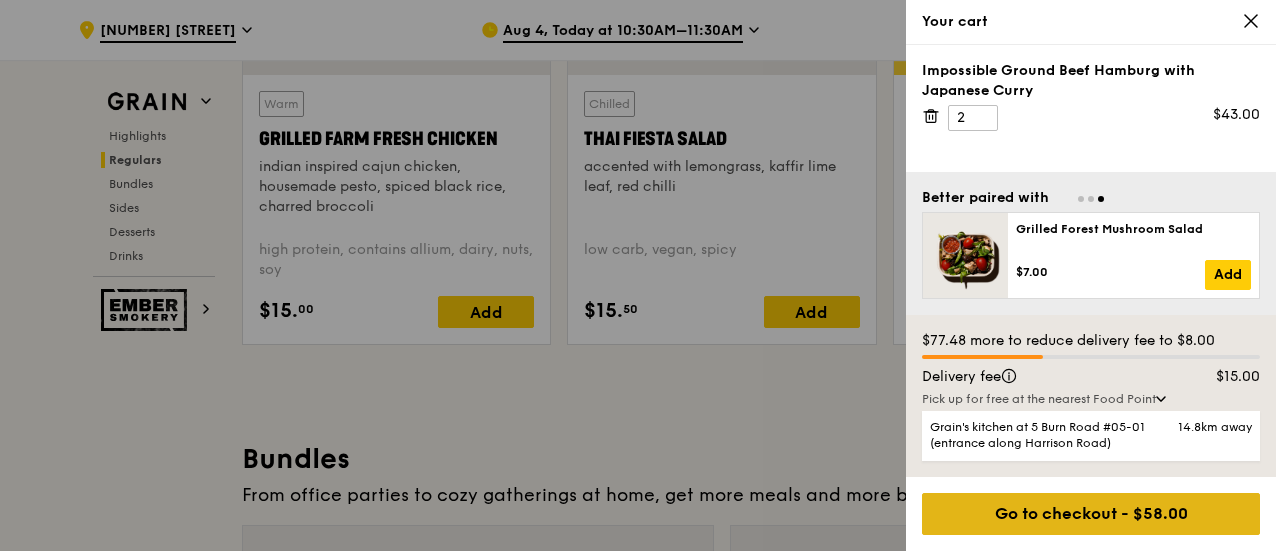 click on "Go to checkout - $58.00" at bounding box center [1091, 514] 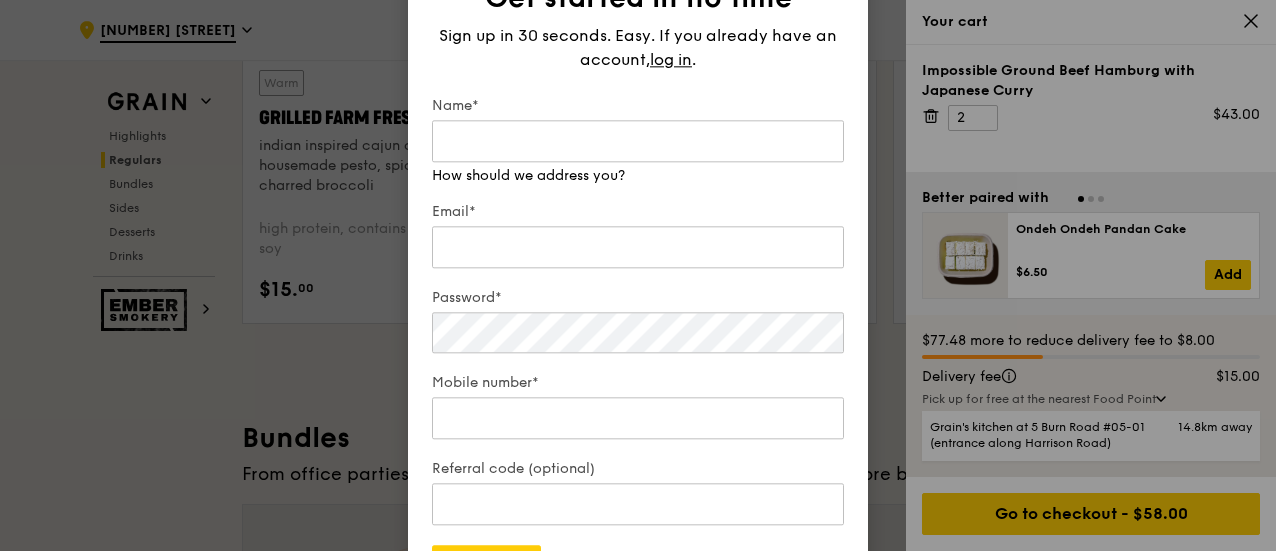 scroll, scrollTop: 2675, scrollLeft: 0, axis: vertical 